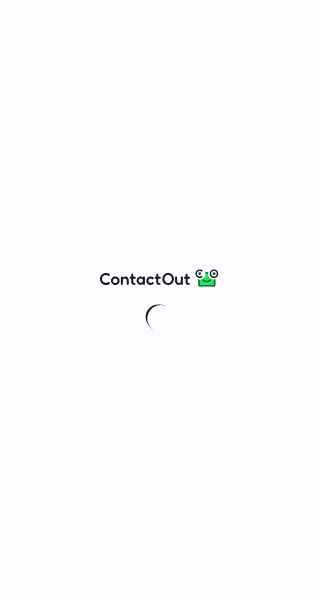 scroll, scrollTop: 0, scrollLeft: 0, axis: both 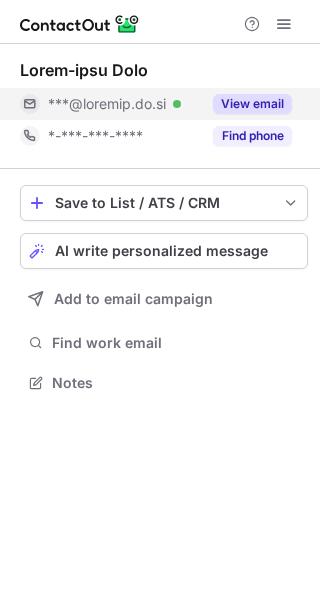 click on "View email" at bounding box center (252, 104) 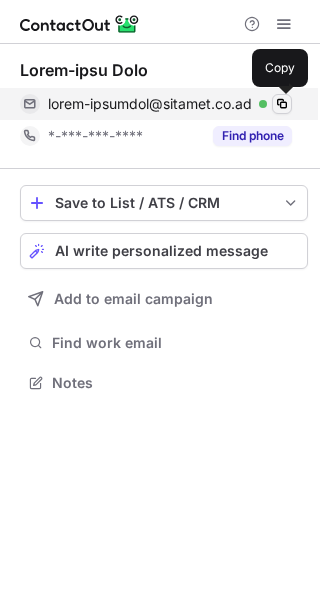 click at bounding box center (282, 104) 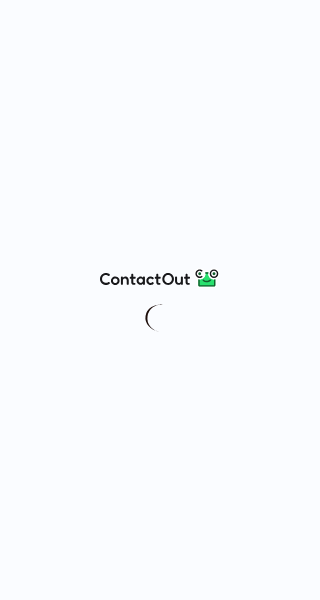 scroll, scrollTop: 0, scrollLeft: 0, axis: both 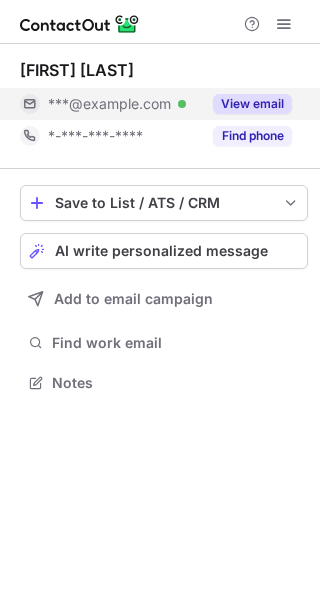 click on "View email" at bounding box center [252, 104] 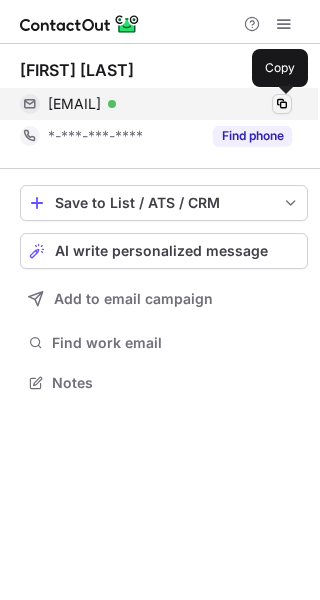 click at bounding box center (282, 104) 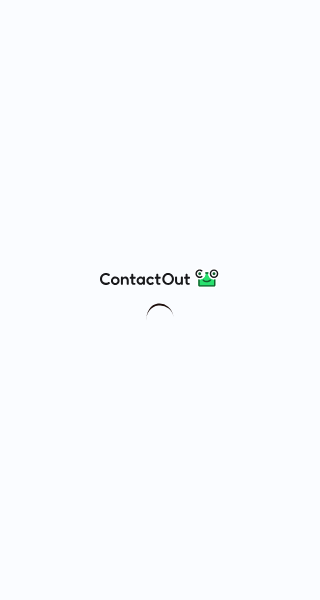 scroll, scrollTop: 0, scrollLeft: 0, axis: both 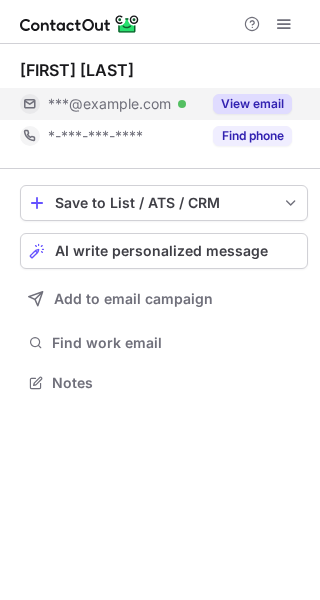 click on "View email" at bounding box center (252, 104) 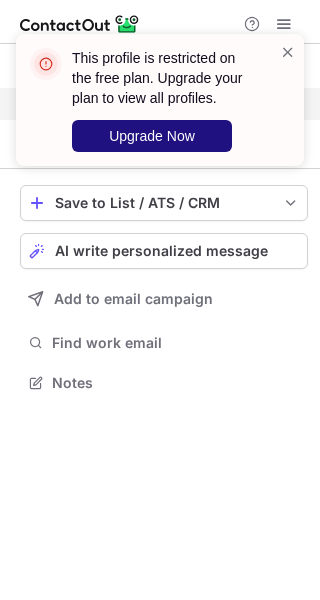 click on "Upgrade Now" at bounding box center (152, 136) 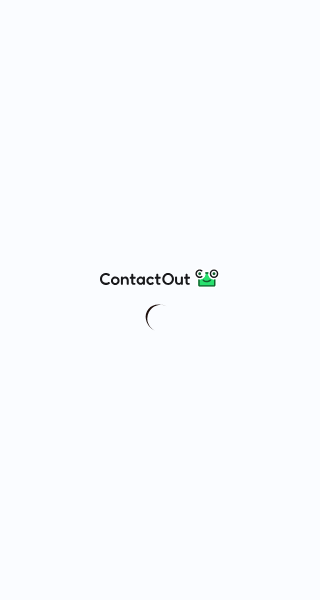 scroll, scrollTop: 0, scrollLeft: 0, axis: both 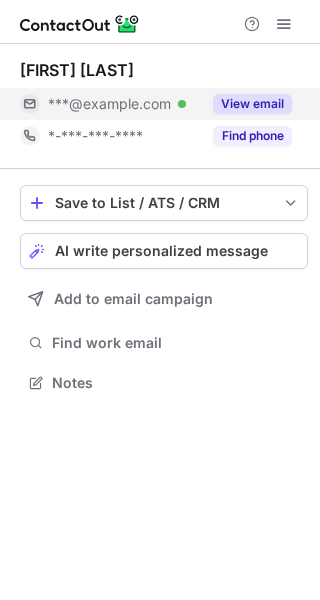 click on "View email" at bounding box center (252, 104) 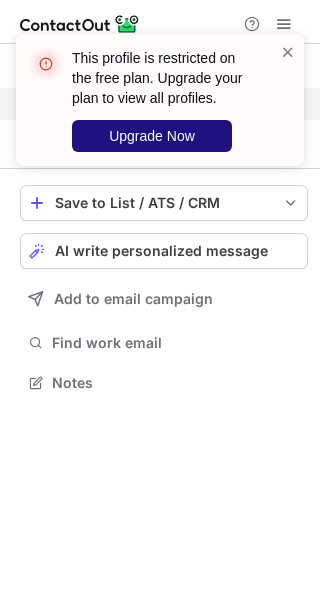 click on "Upgrade Now" at bounding box center [152, 136] 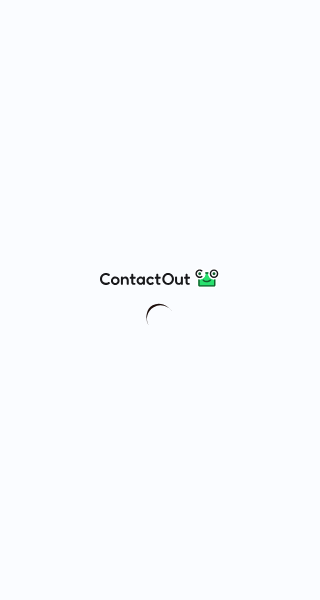 scroll, scrollTop: 0, scrollLeft: 0, axis: both 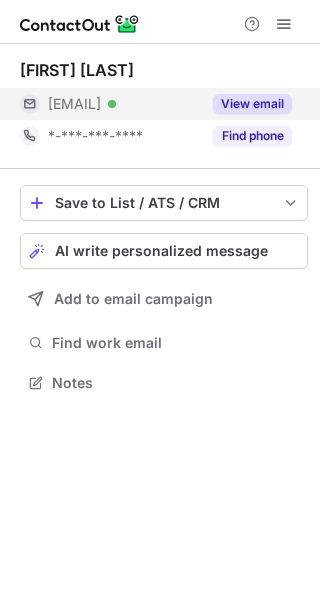 click on "View email" at bounding box center (246, 104) 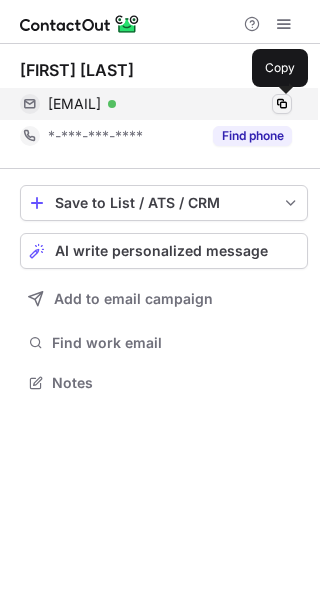 click at bounding box center (282, 104) 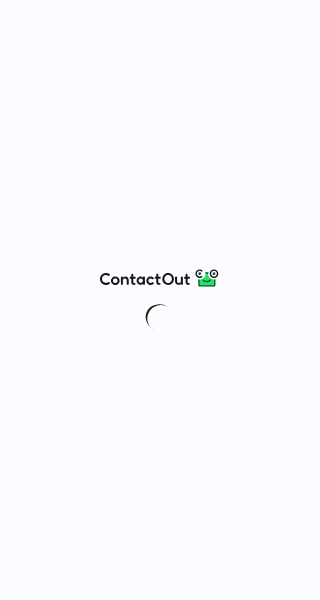 scroll, scrollTop: 0, scrollLeft: 0, axis: both 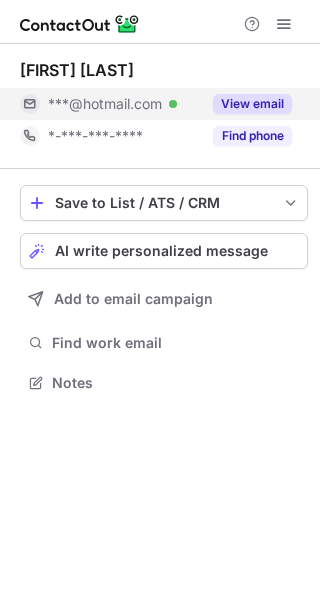 click on "View email" at bounding box center (252, 104) 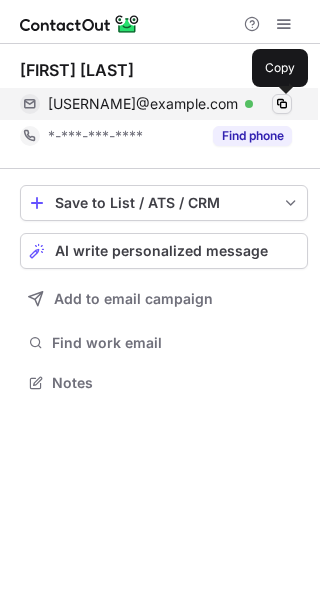 click at bounding box center (282, 104) 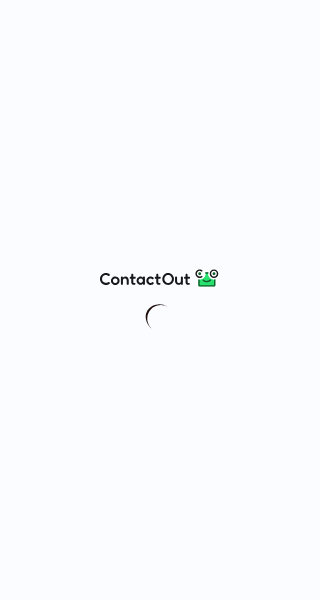 scroll, scrollTop: 0, scrollLeft: 0, axis: both 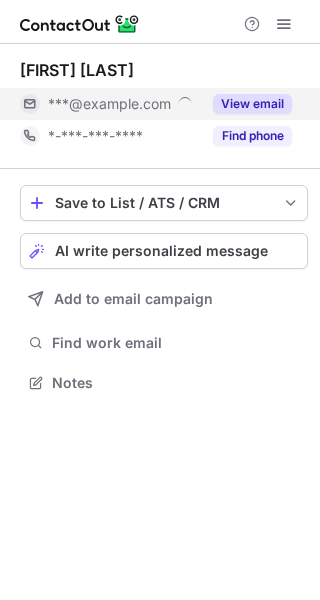 click on "View email" at bounding box center (252, 104) 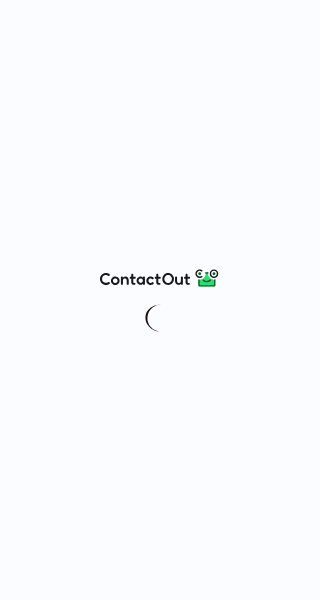 scroll, scrollTop: 0, scrollLeft: 0, axis: both 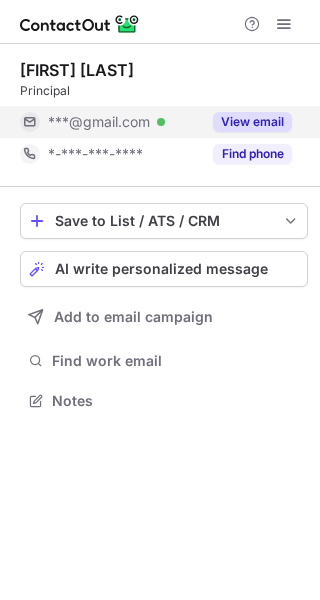 click on "View email" at bounding box center (252, 122) 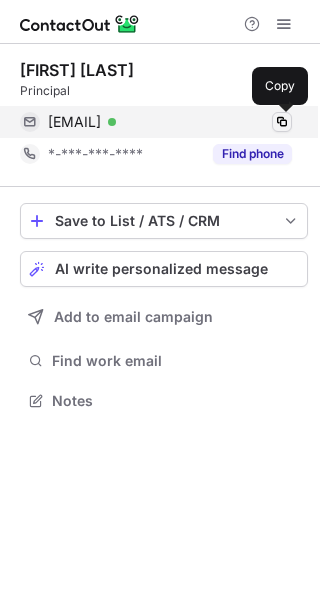 click at bounding box center [282, 122] 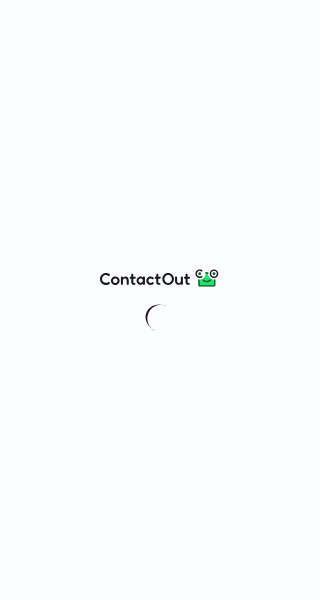 scroll, scrollTop: 0, scrollLeft: 0, axis: both 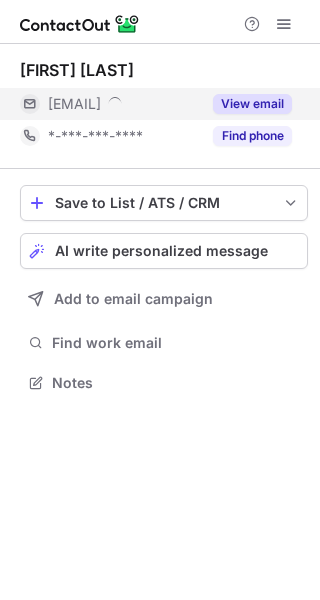 click on "View email" at bounding box center (252, 104) 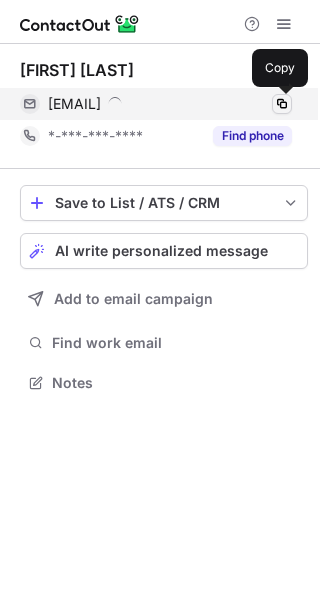 click at bounding box center [282, 104] 